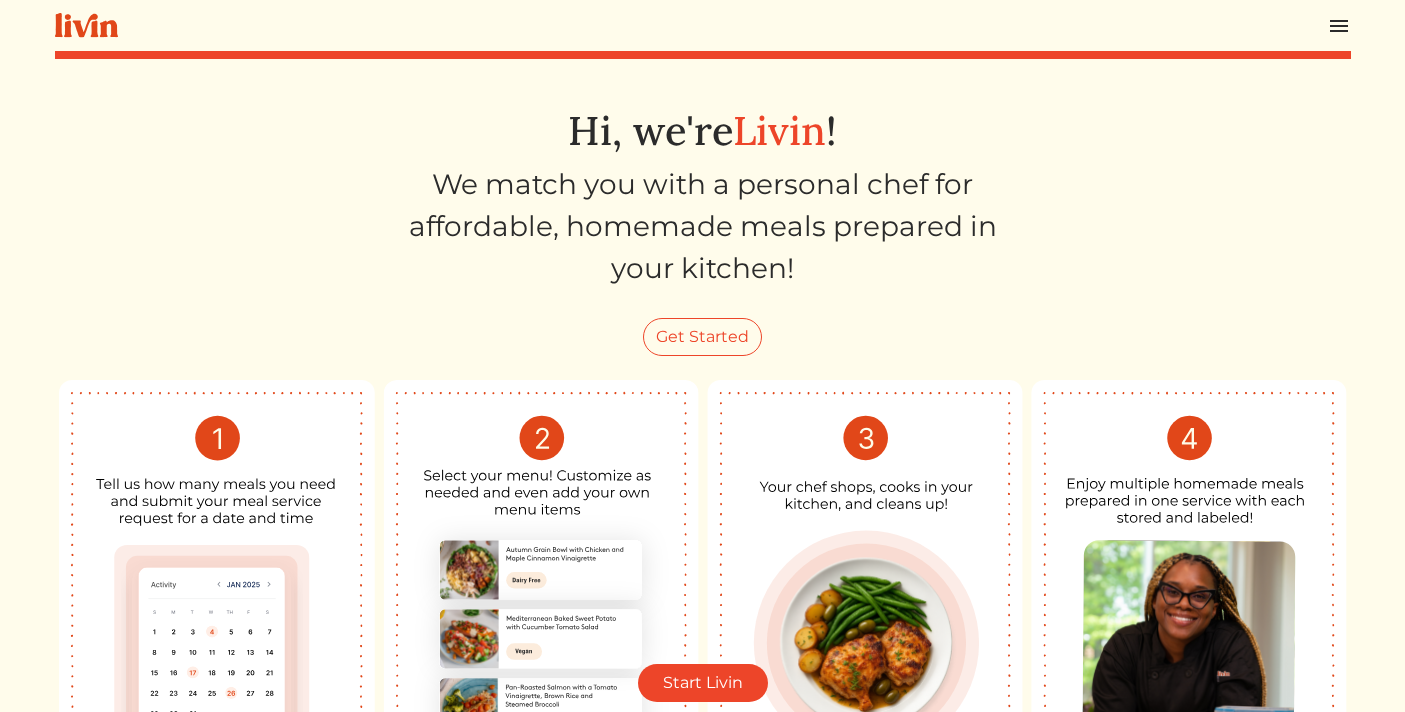 scroll, scrollTop: 0, scrollLeft: 0, axis: both 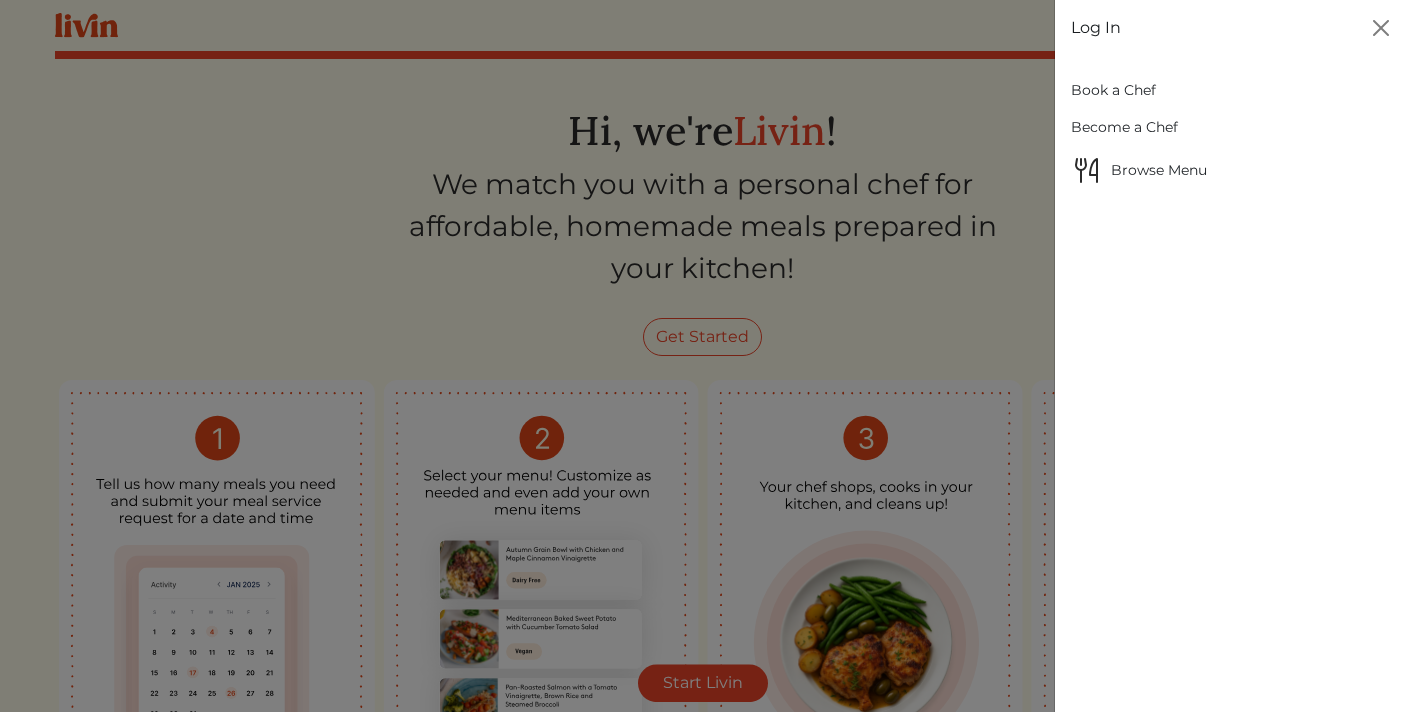 click on "Log In" at bounding box center [1096, 28] 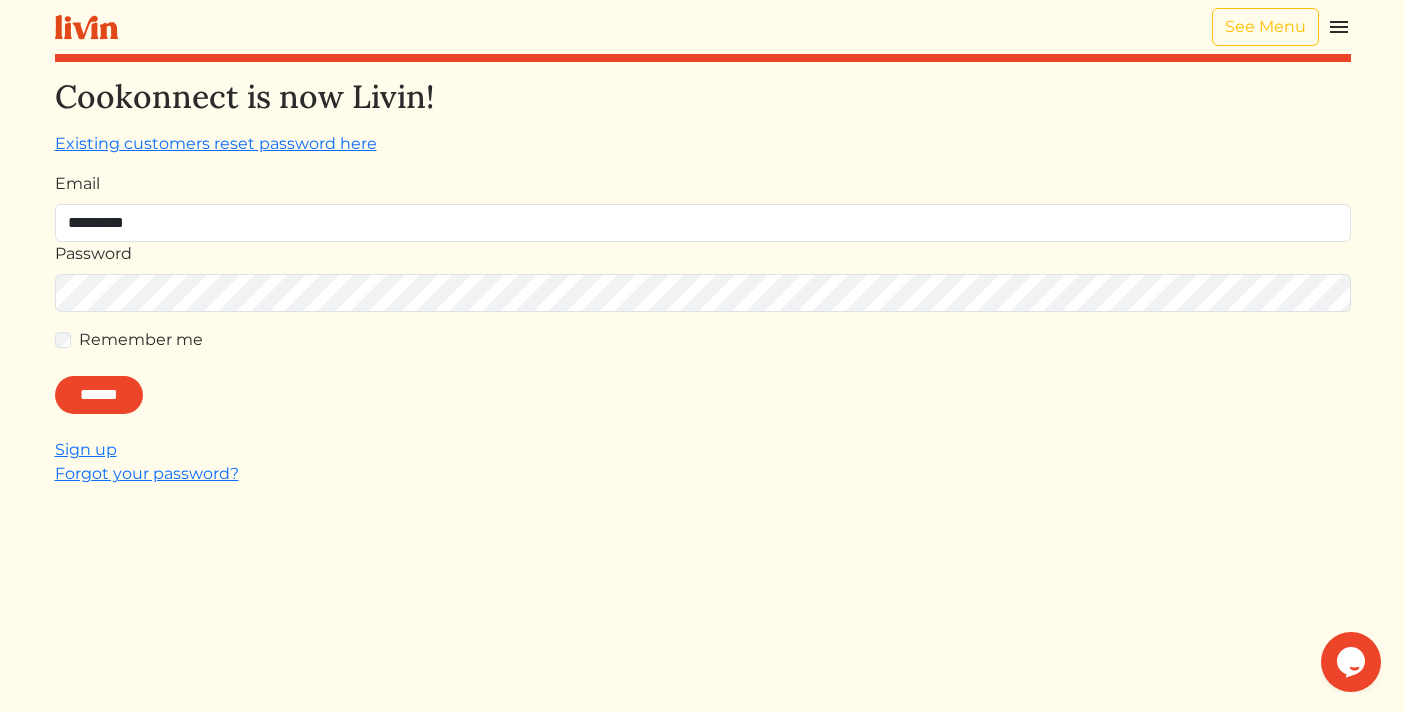 scroll, scrollTop: 0, scrollLeft: 0, axis: both 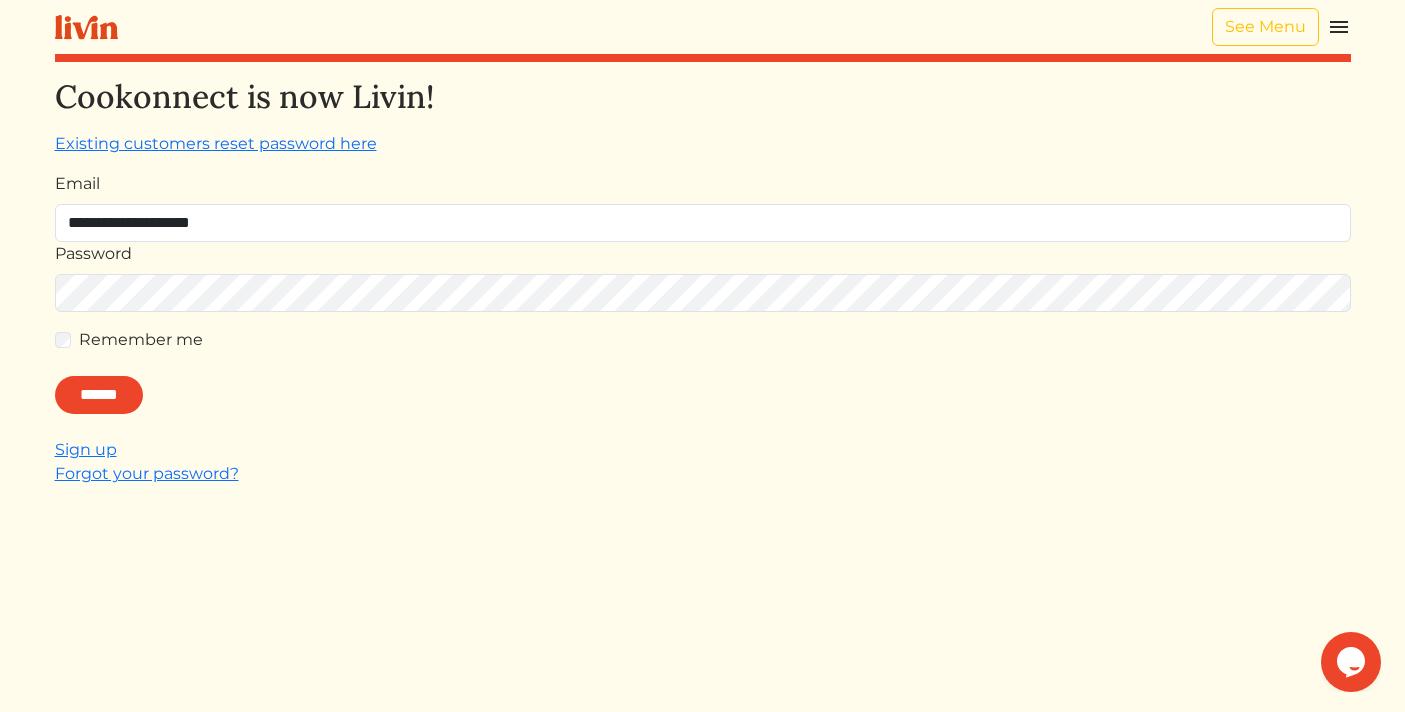 type on "**********" 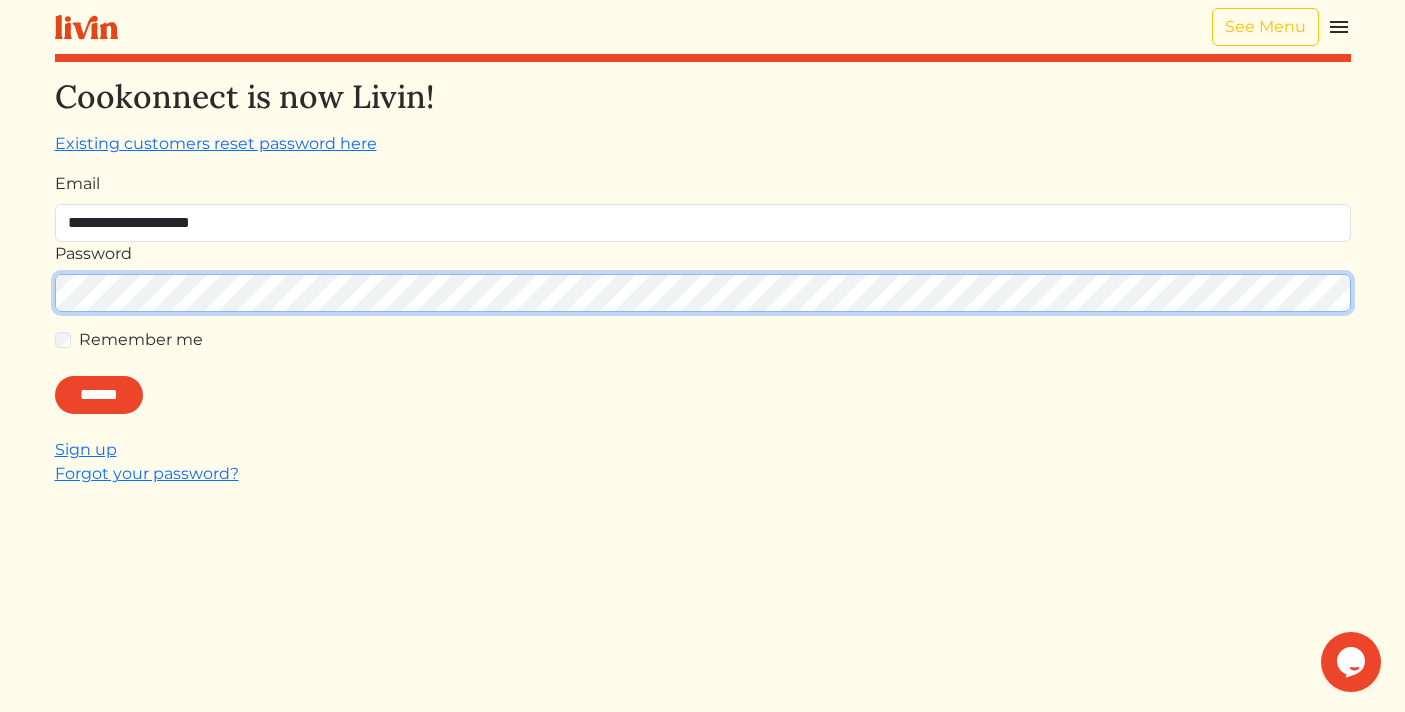 click on "******" at bounding box center (99, 395) 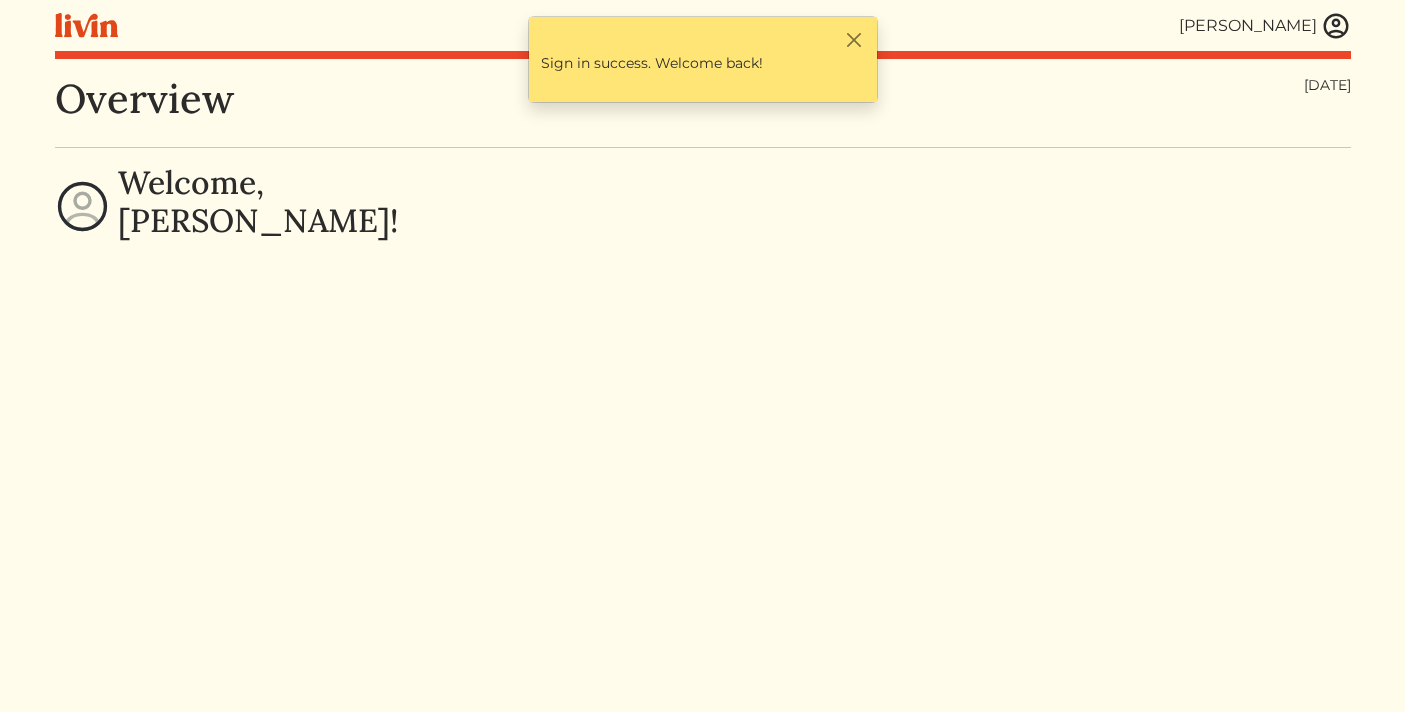 click at bounding box center (1336, 26) 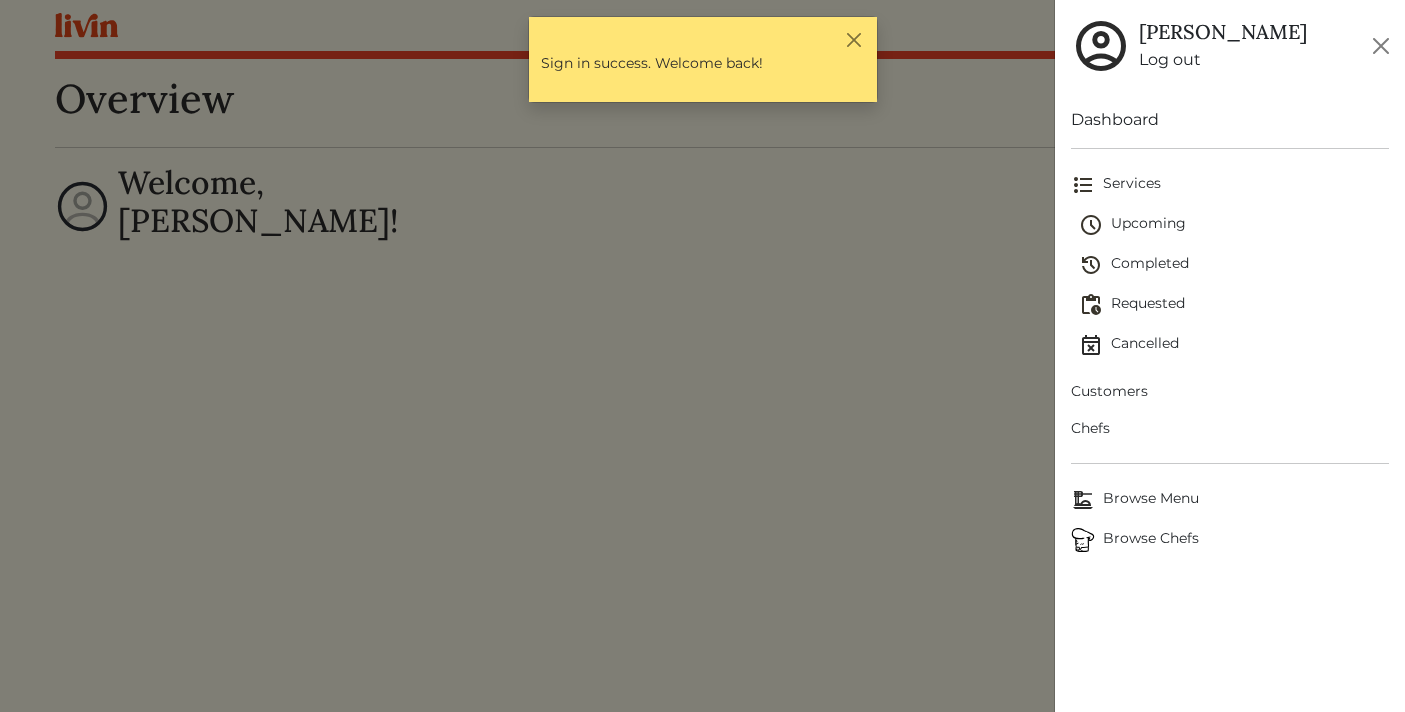click on "Upcoming" at bounding box center [1234, 225] 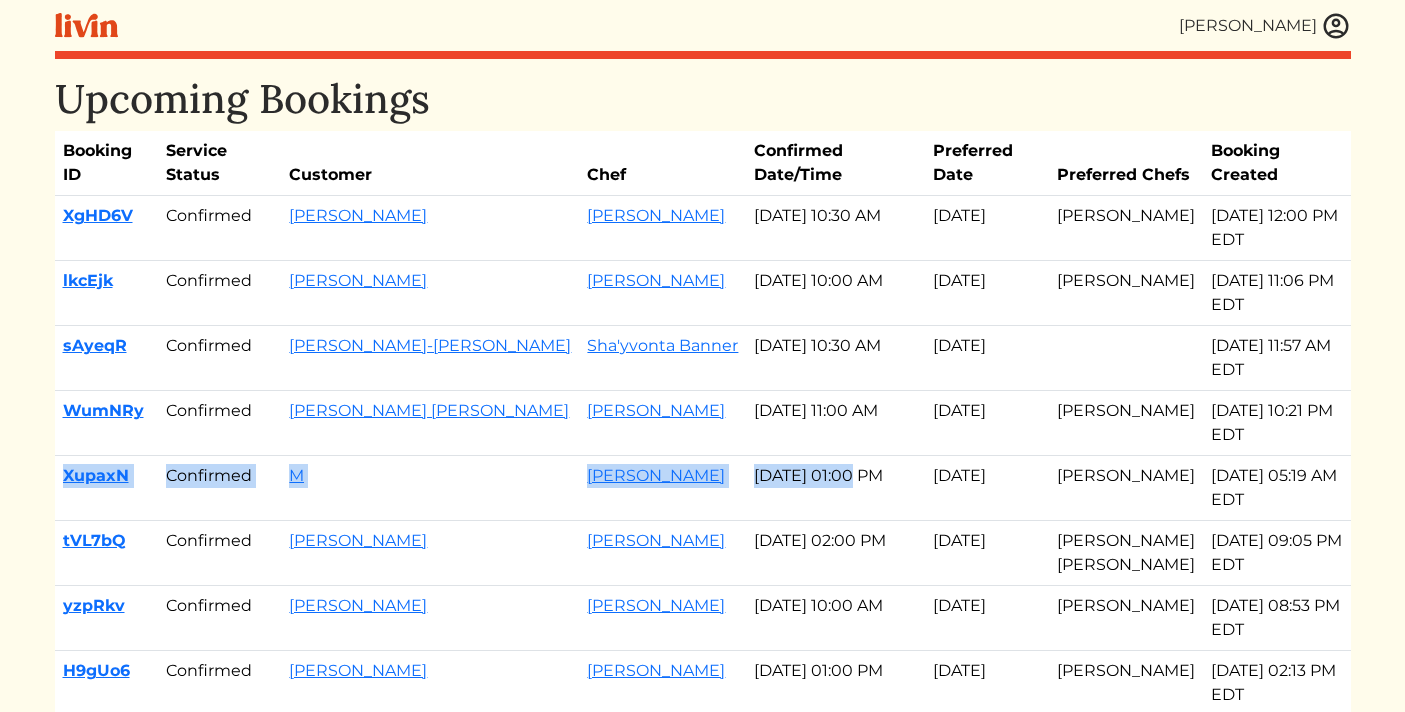 drag, startPoint x: 99, startPoint y: 455, endPoint x: 752, endPoint y: 473, distance: 653.24805 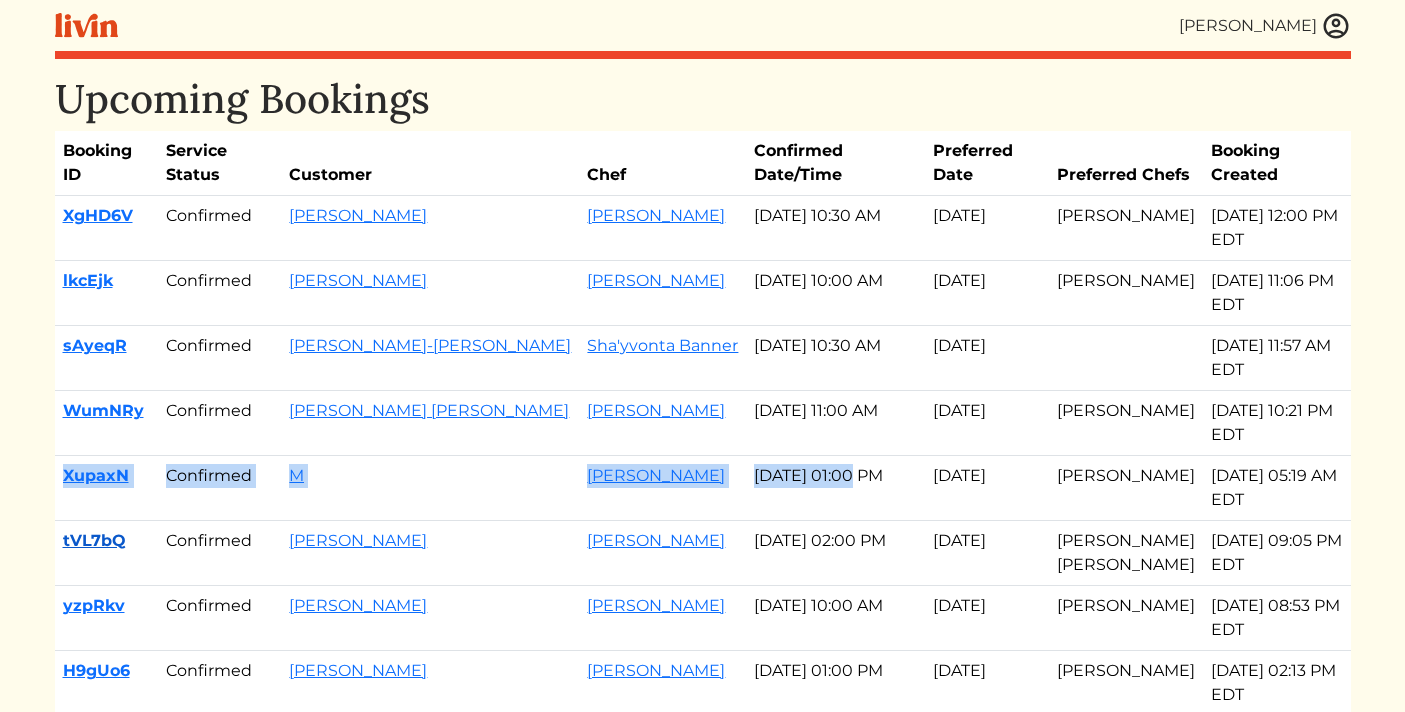 click on "tVL7bQ" at bounding box center (94, 540) 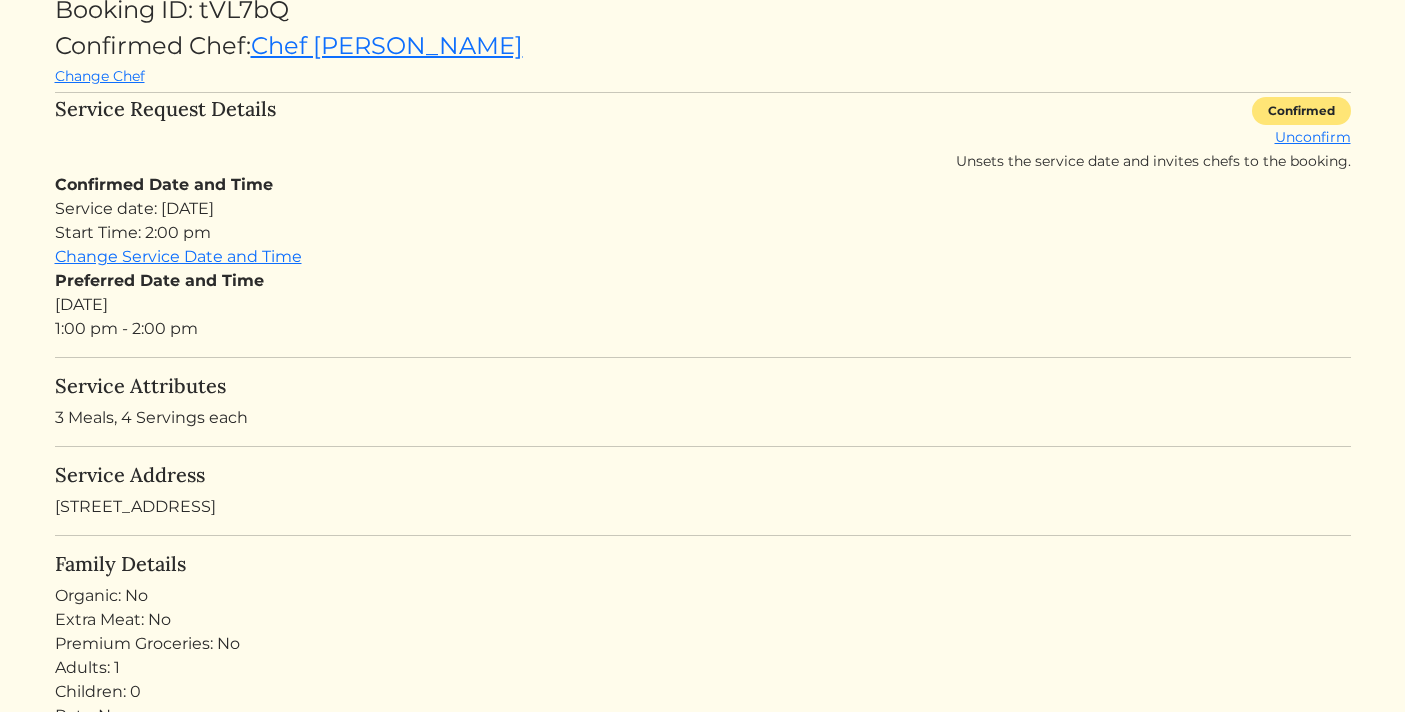 scroll, scrollTop: 0, scrollLeft: 0, axis: both 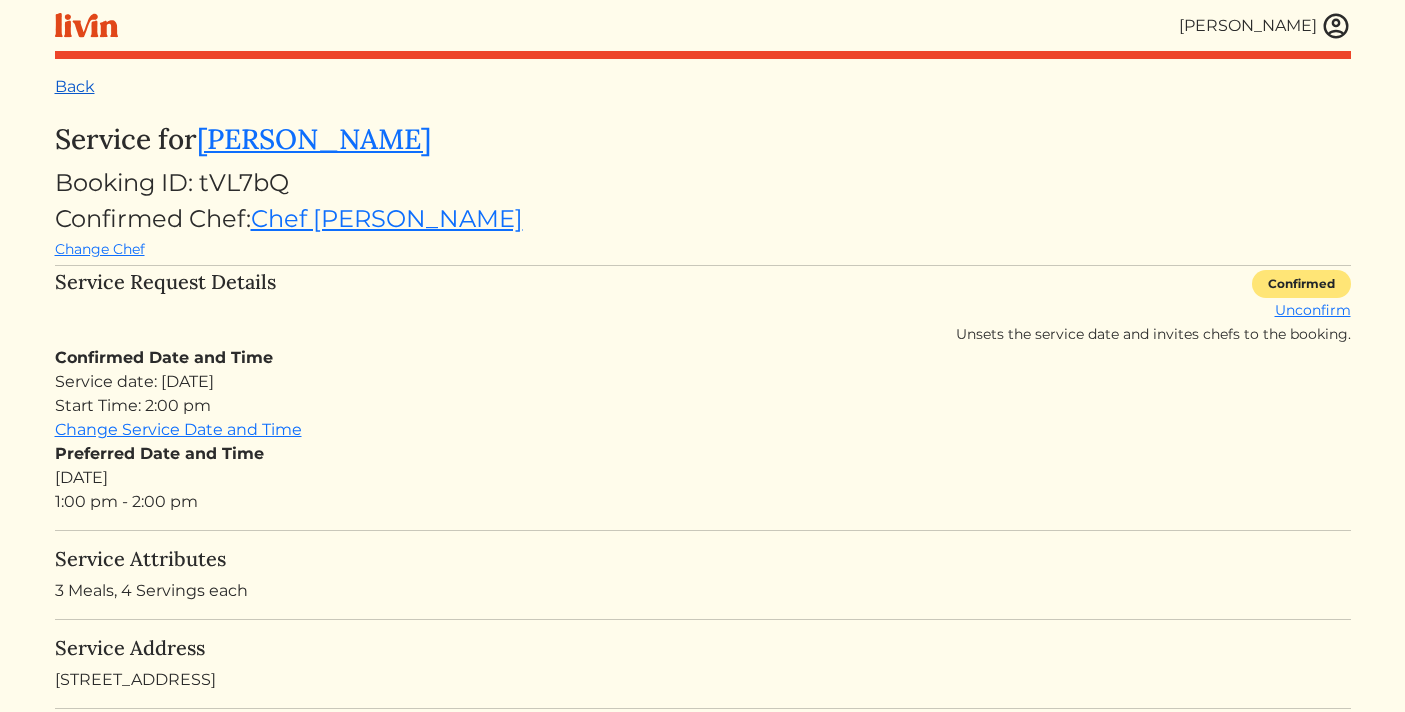 click on "Back" at bounding box center [75, 86] 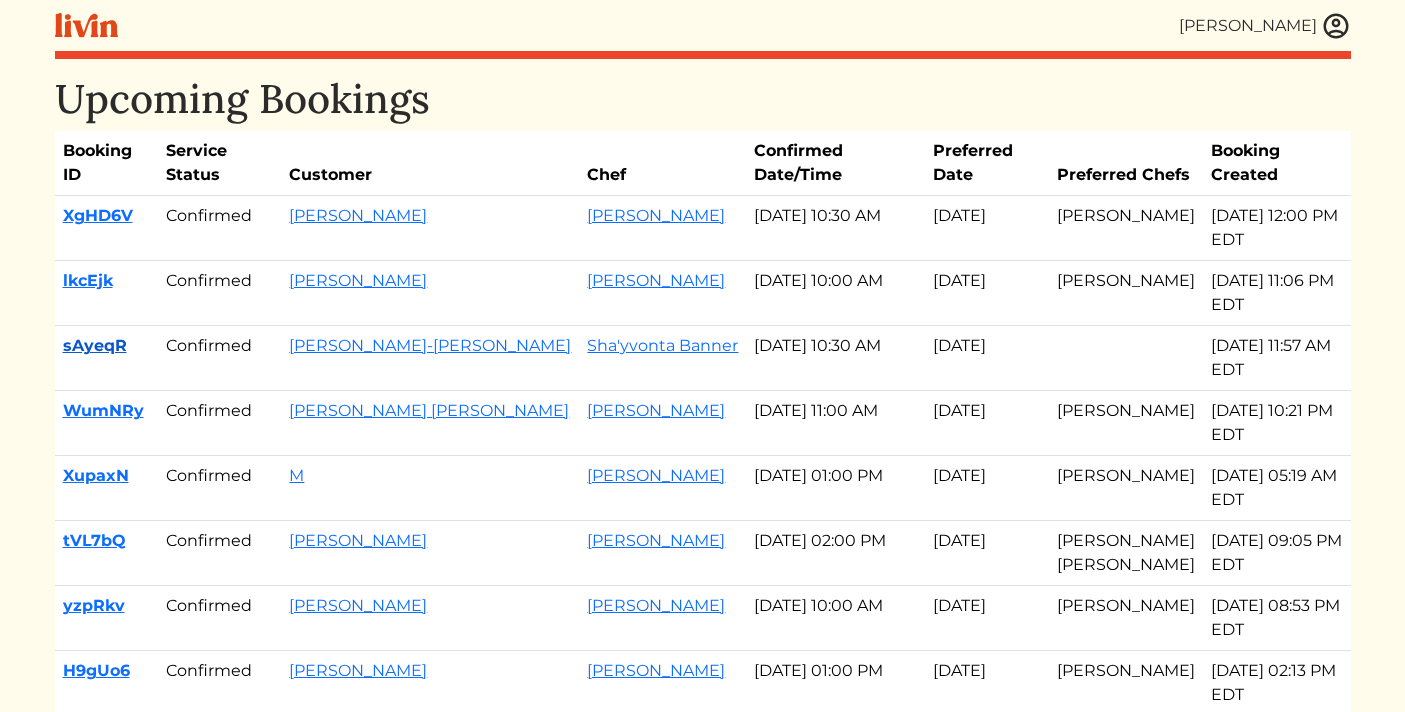 click on "sAyeqR" at bounding box center (95, 345) 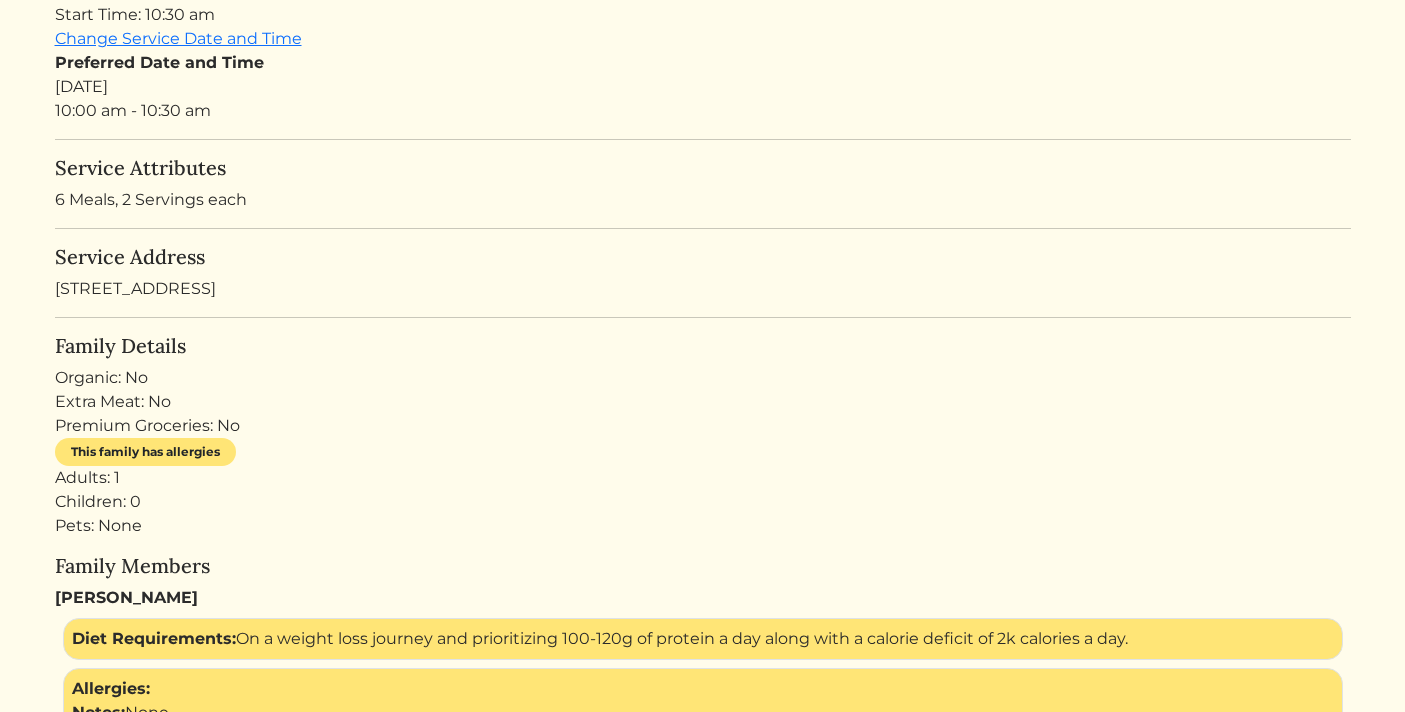 scroll, scrollTop: 392, scrollLeft: 0, axis: vertical 